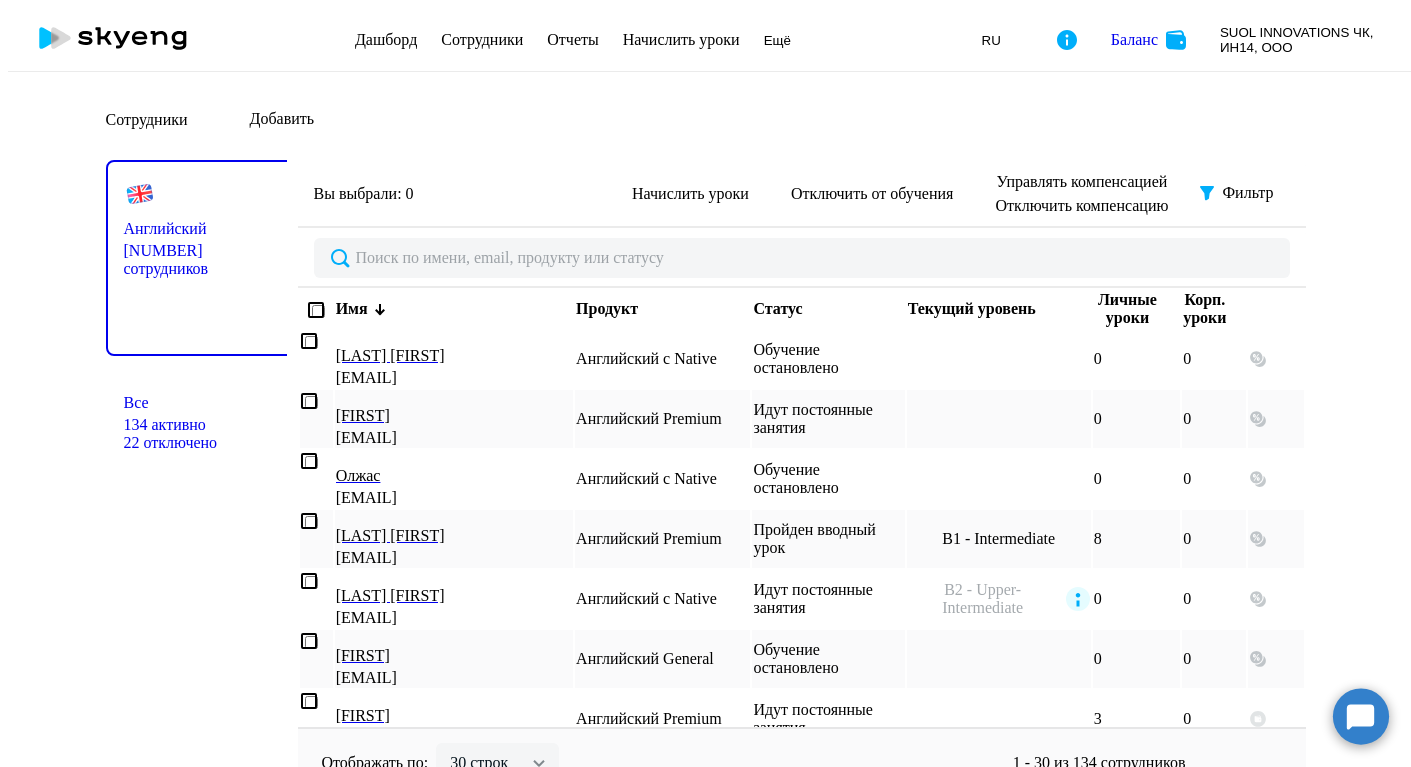 scroll, scrollTop: 0, scrollLeft: 0, axis: both 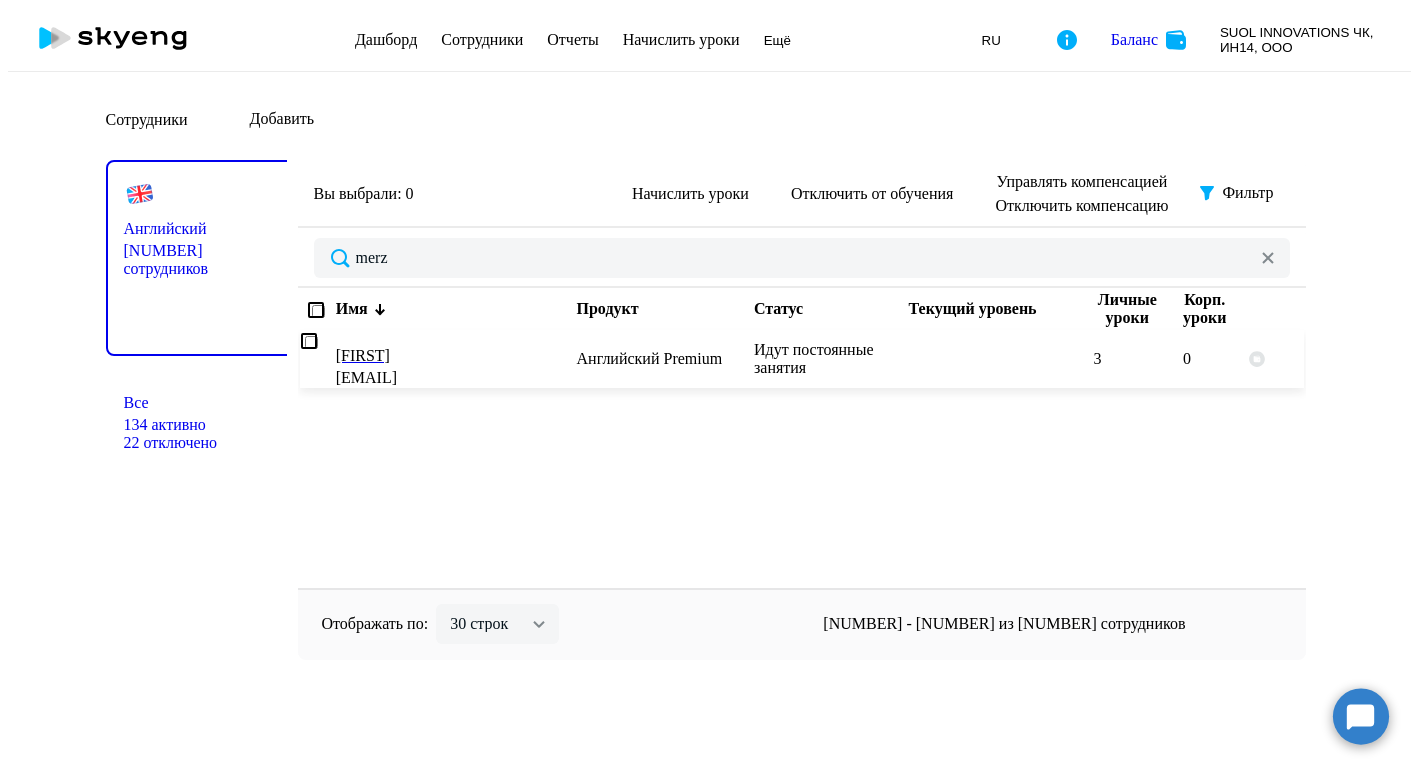type on "merz" 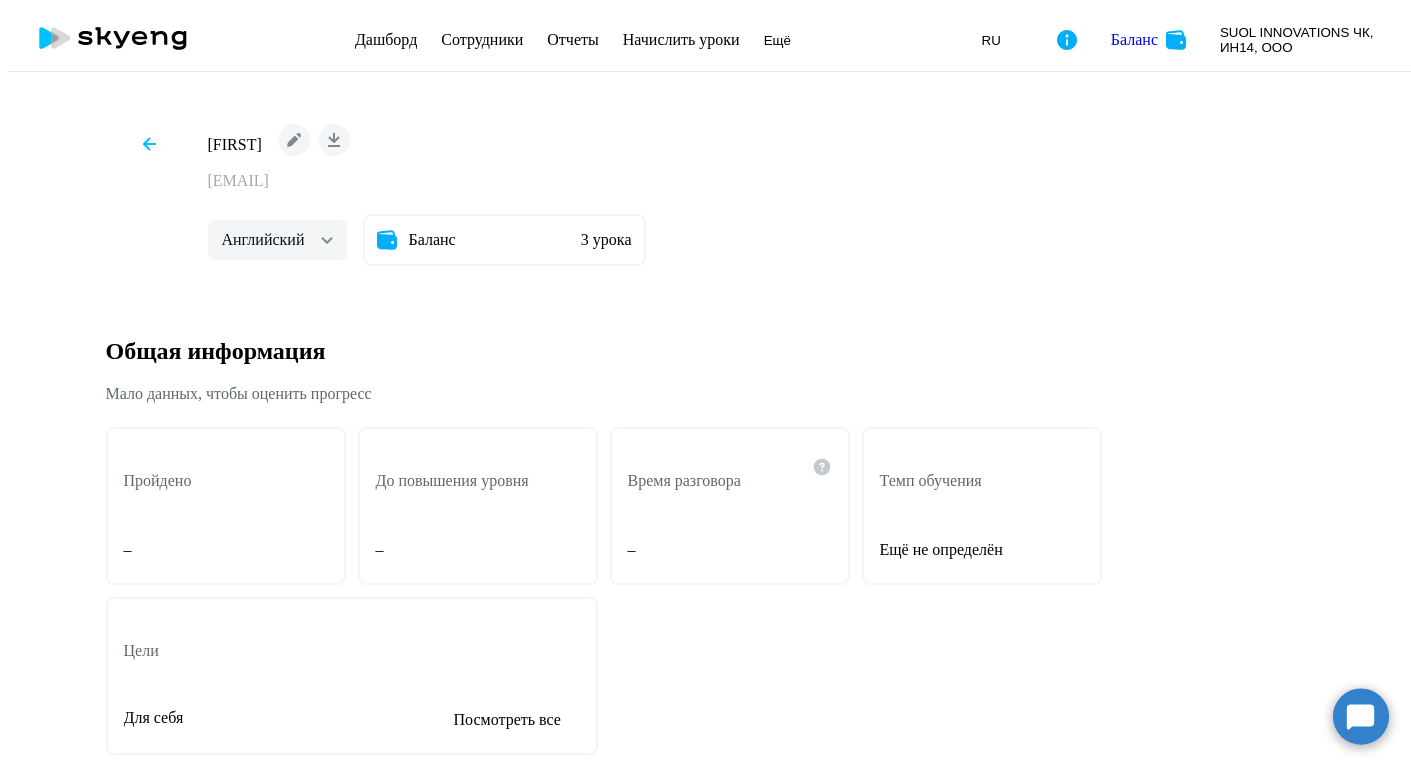 scroll, scrollTop: 0, scrollLeft: 0, axis: both 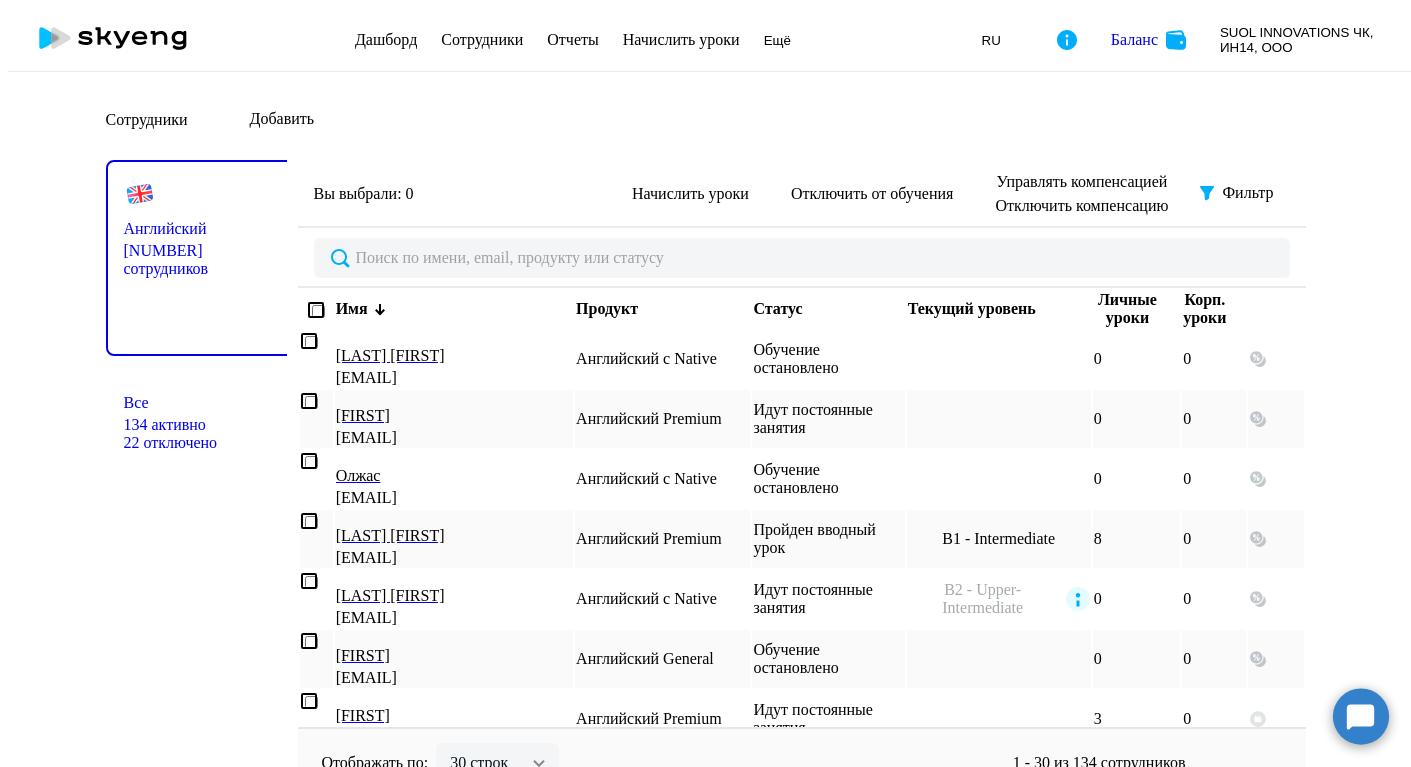 click on "Сотрудники
Добавить" at bounding box center [706, 120] 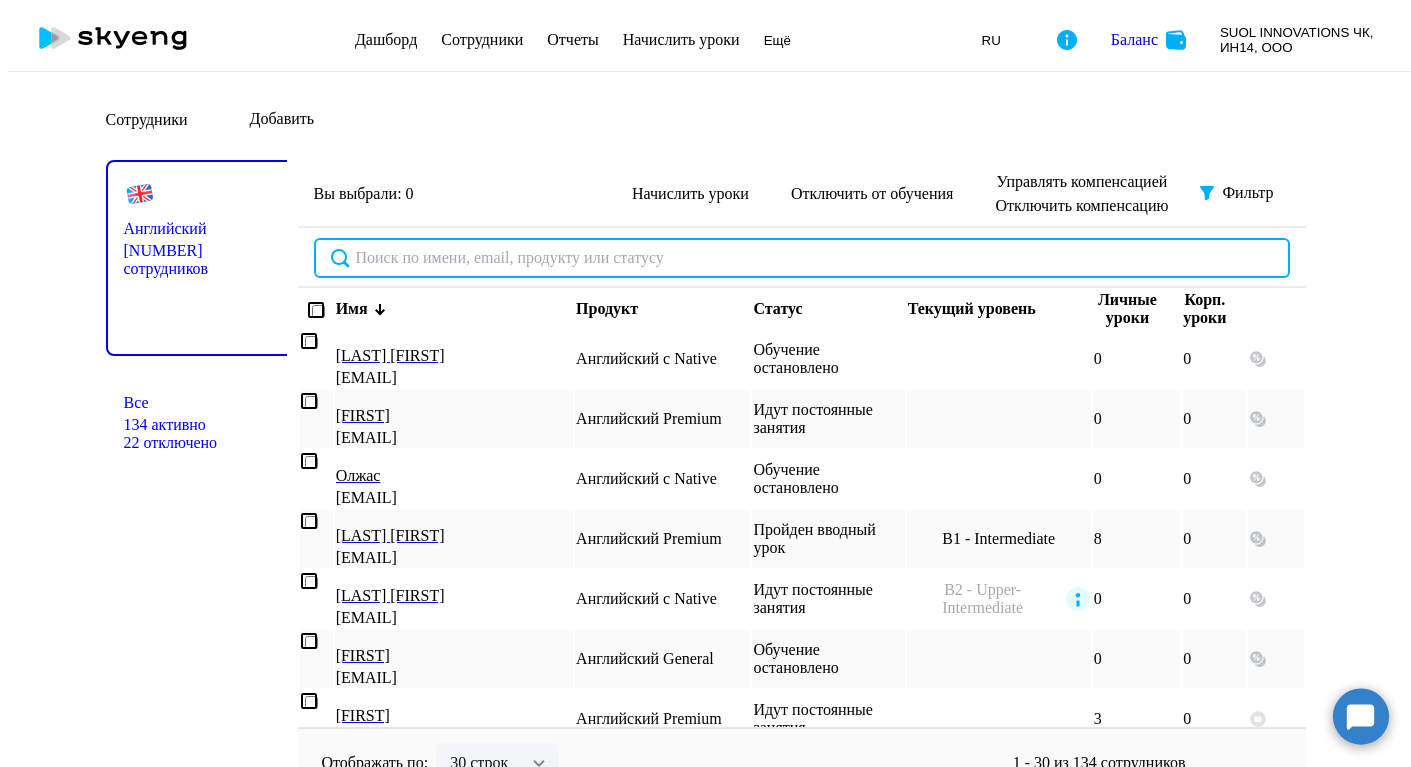 click at bounding box center [802, 258] 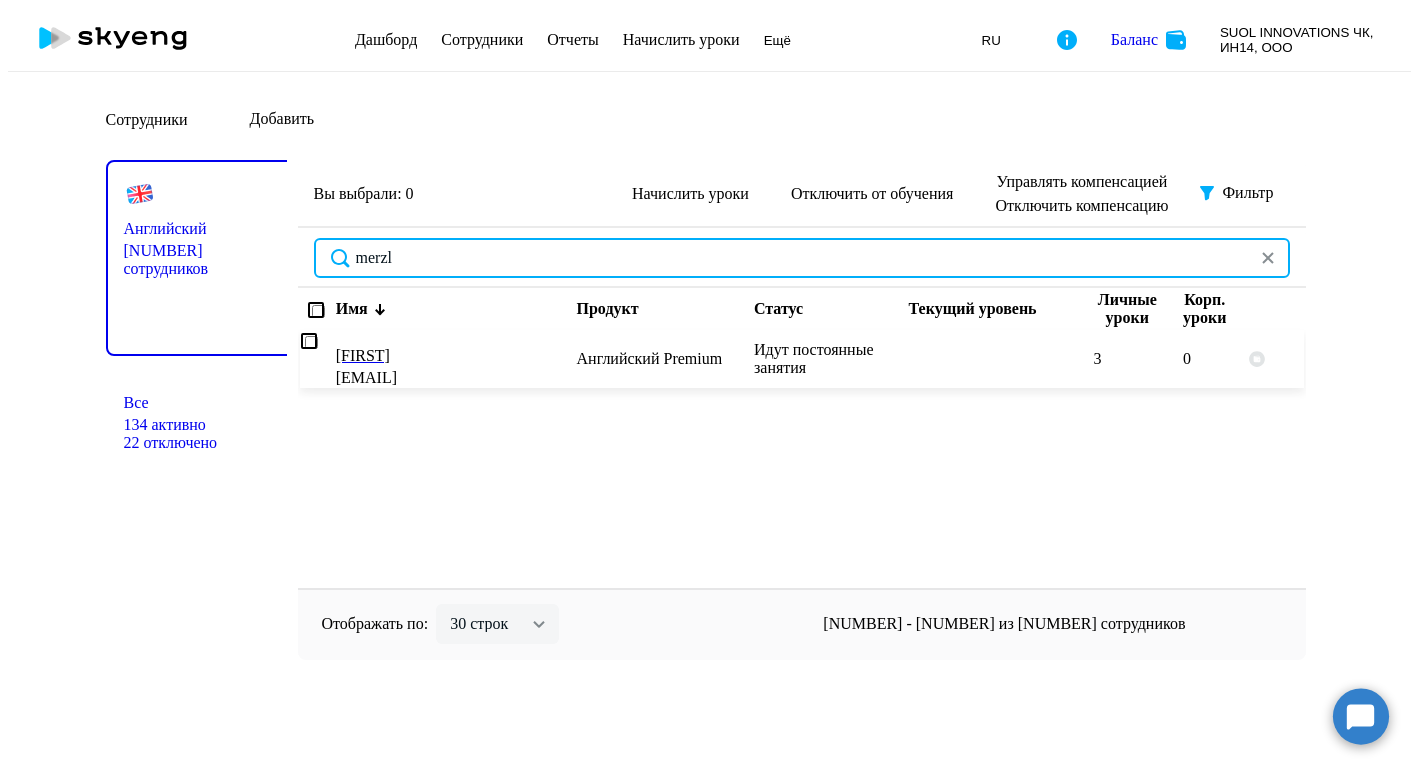 type on "merzl" 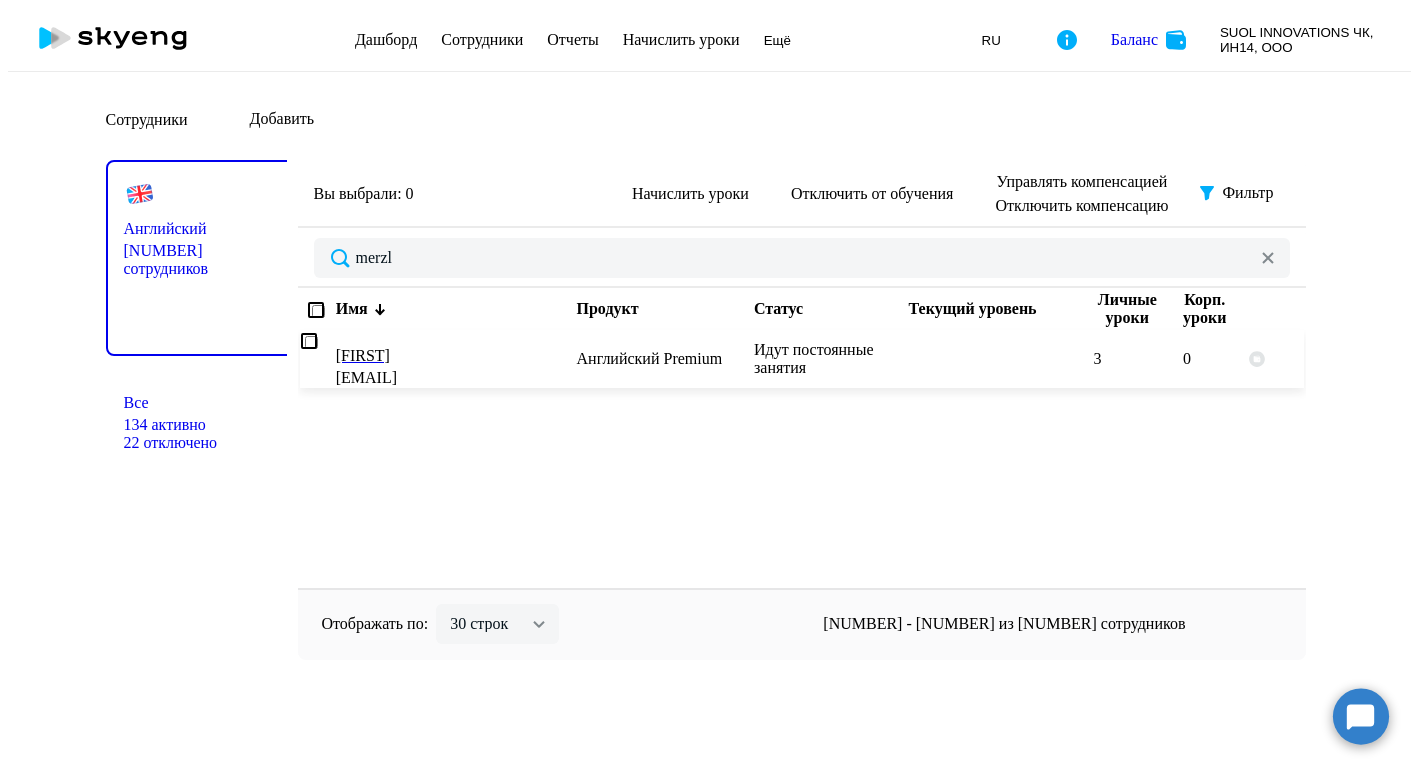 click on "[FIRST]" at bounding box center [449, 356] 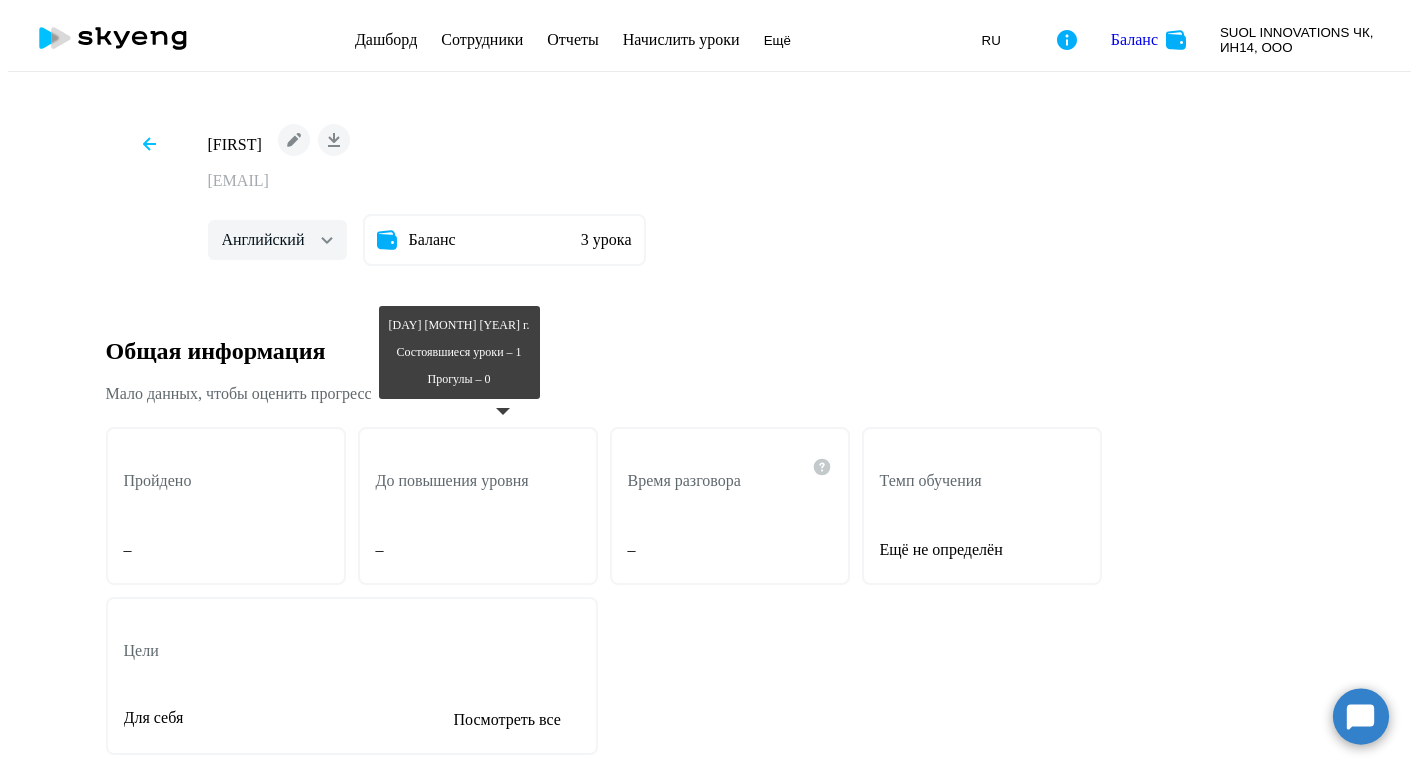 scroll, scrollTop: 2285, scrollLeft: 0, axis: vertical 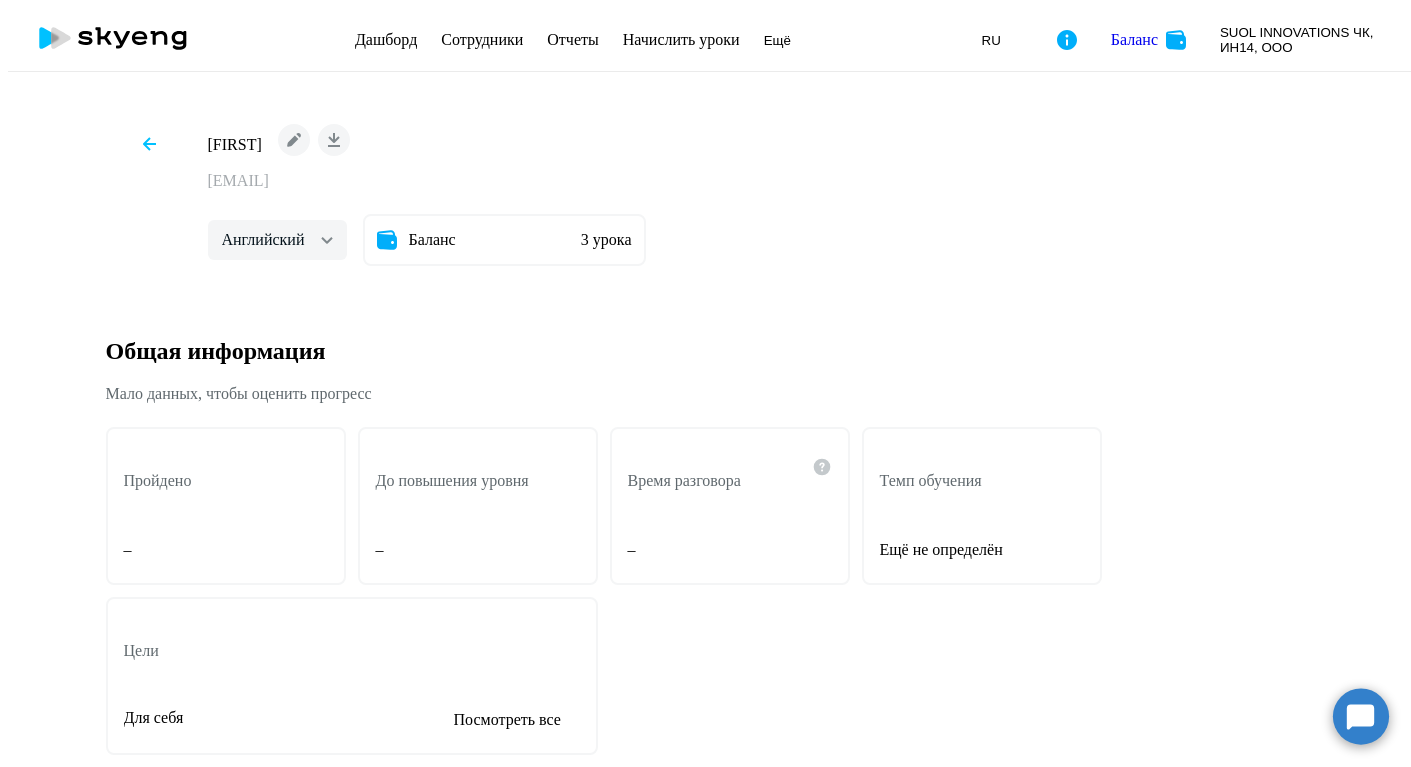 click at bounding box center (981, 2668) 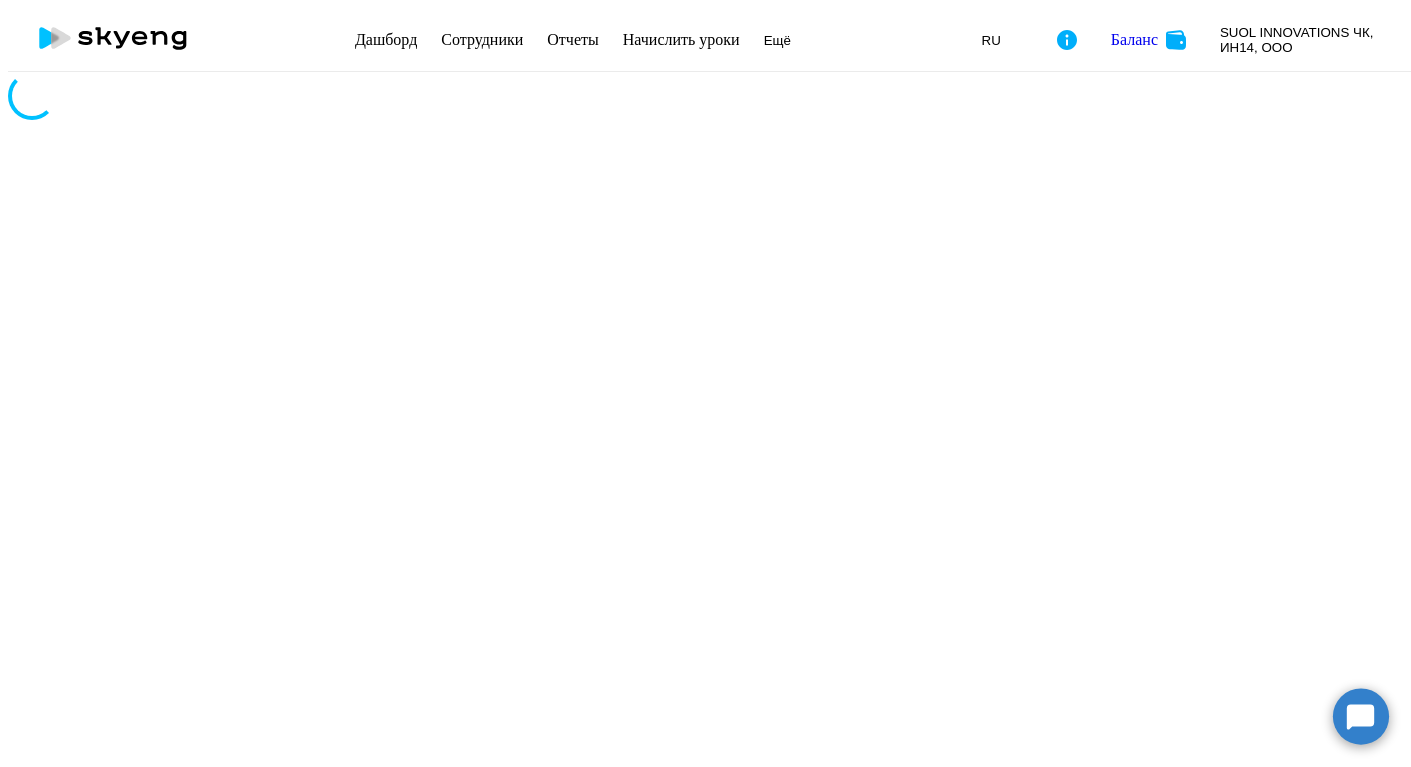scroll, scrollTop: 0, scrollLeft: 0, axis: both 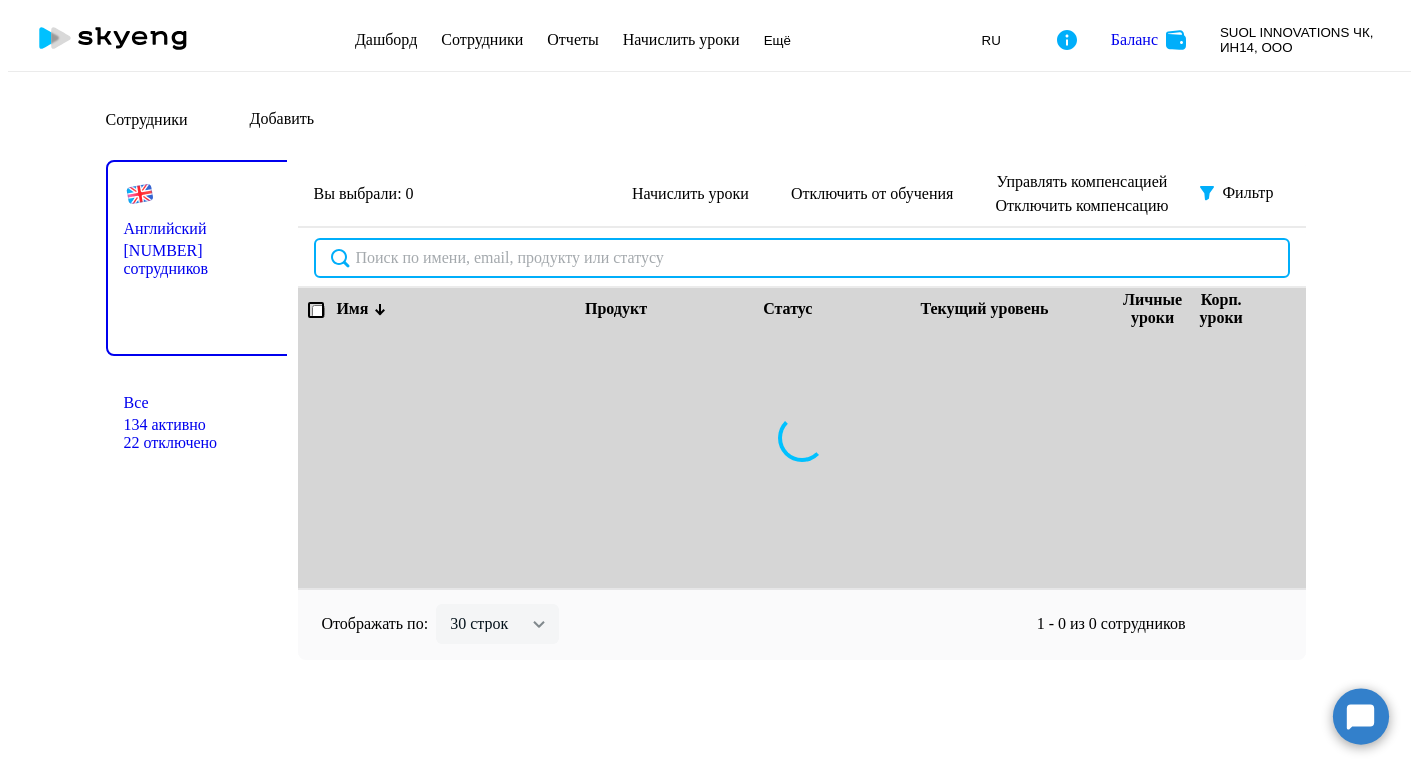 click at bounding box center [802, 258] 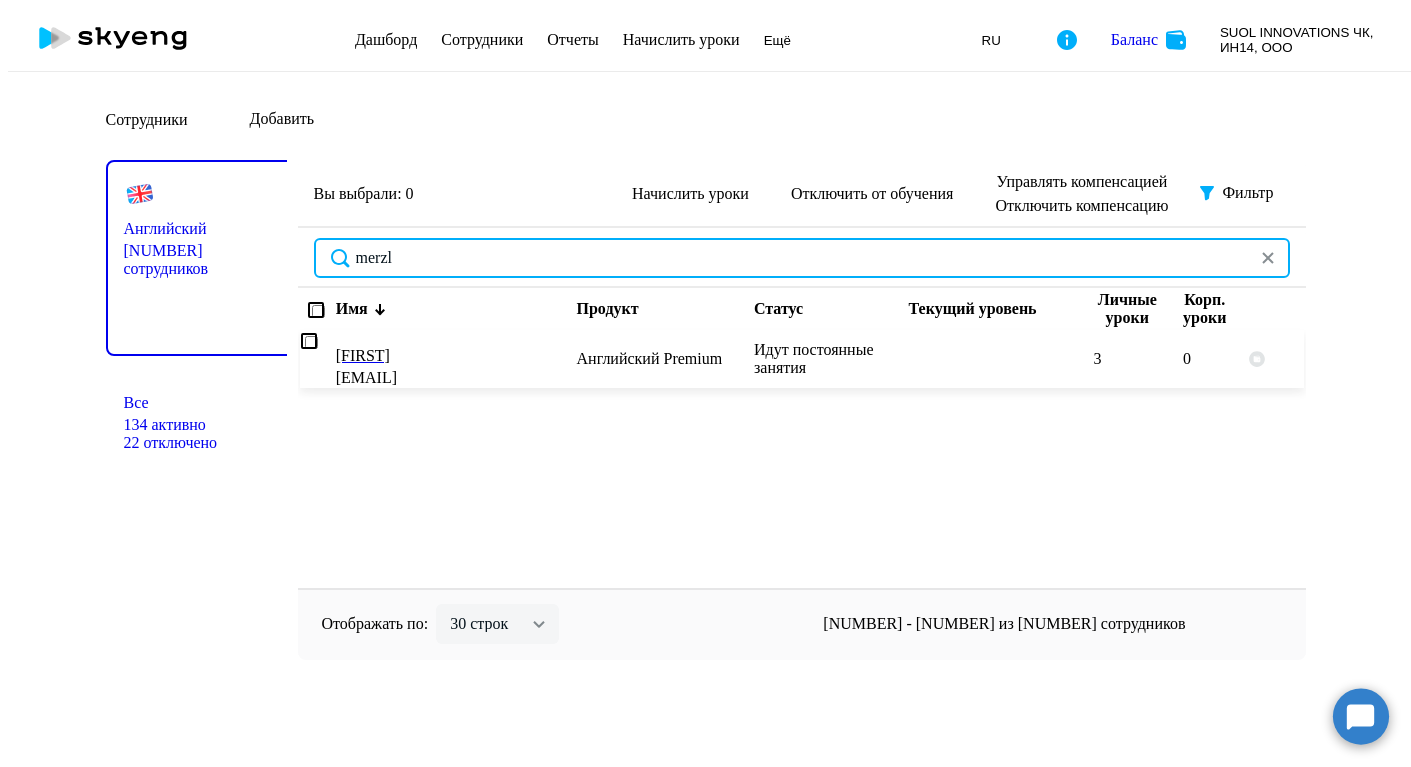 type on "merzl" 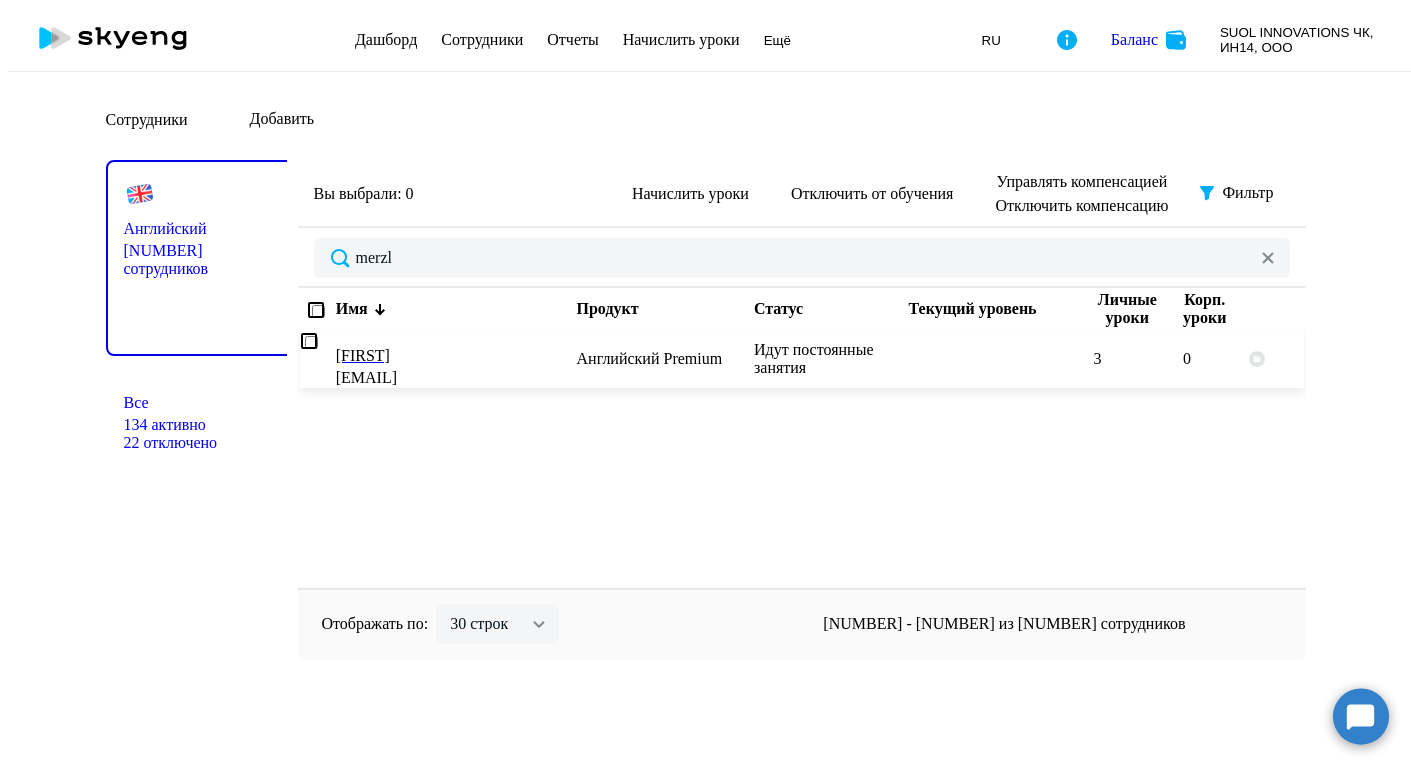 click at bounding box center [309, 341] 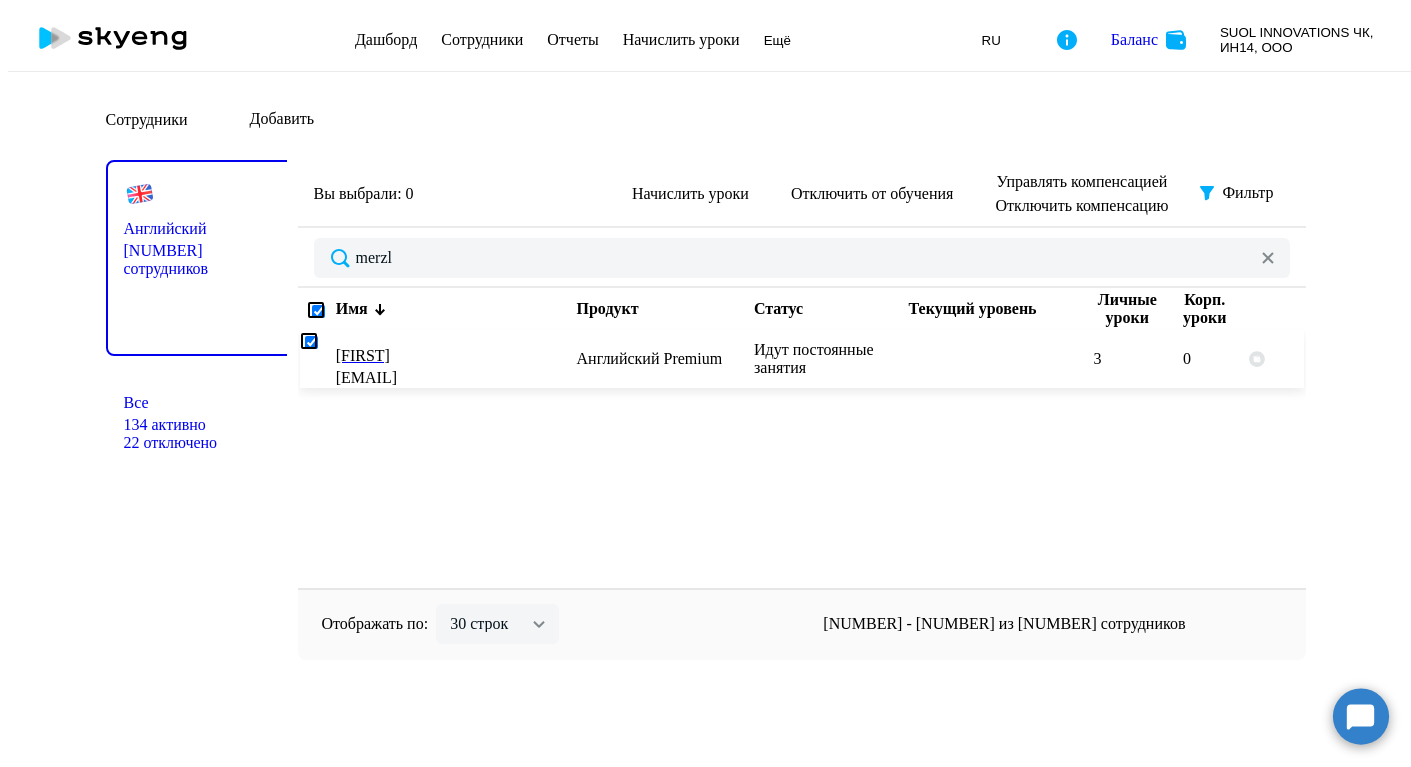checkbox on "true" 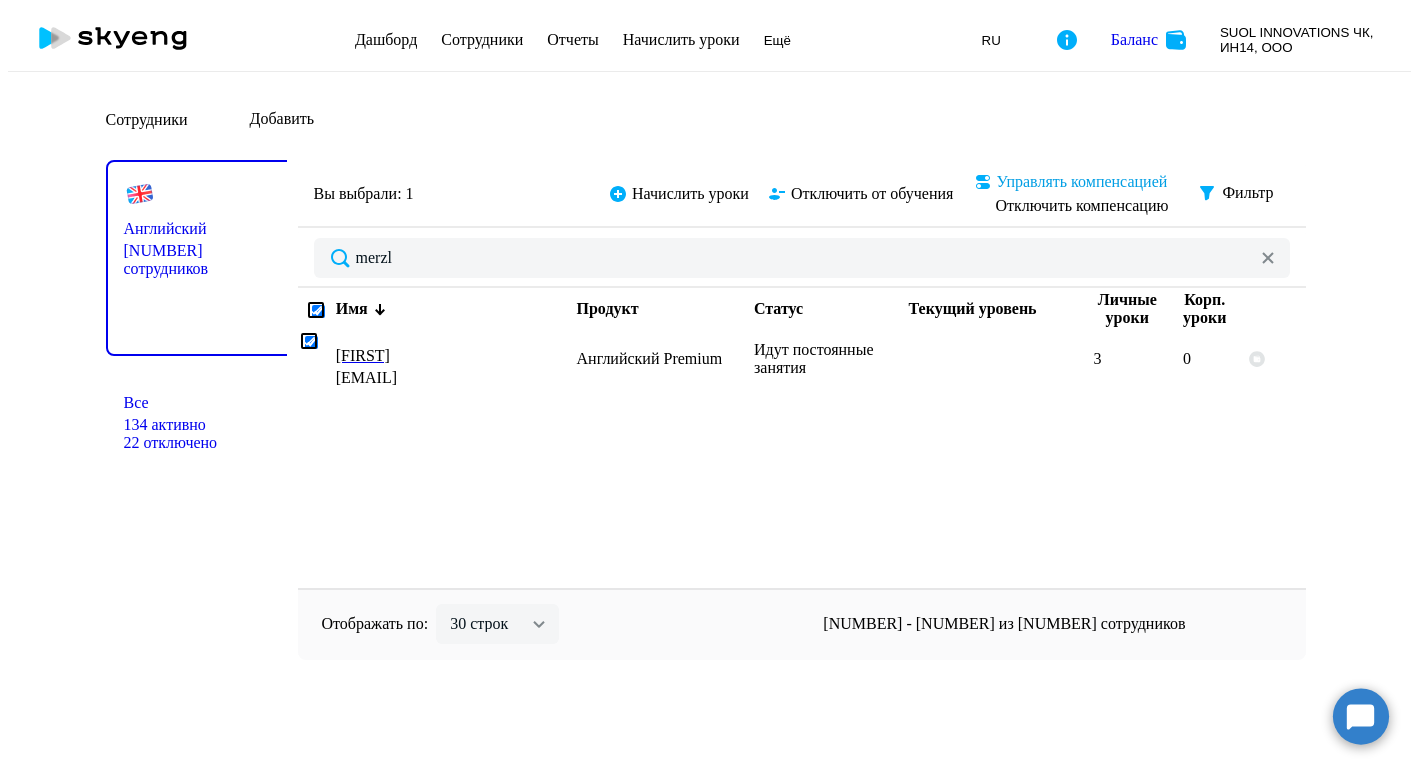 click on "Управлять компенсацией" at bounding box center [1082, 182] 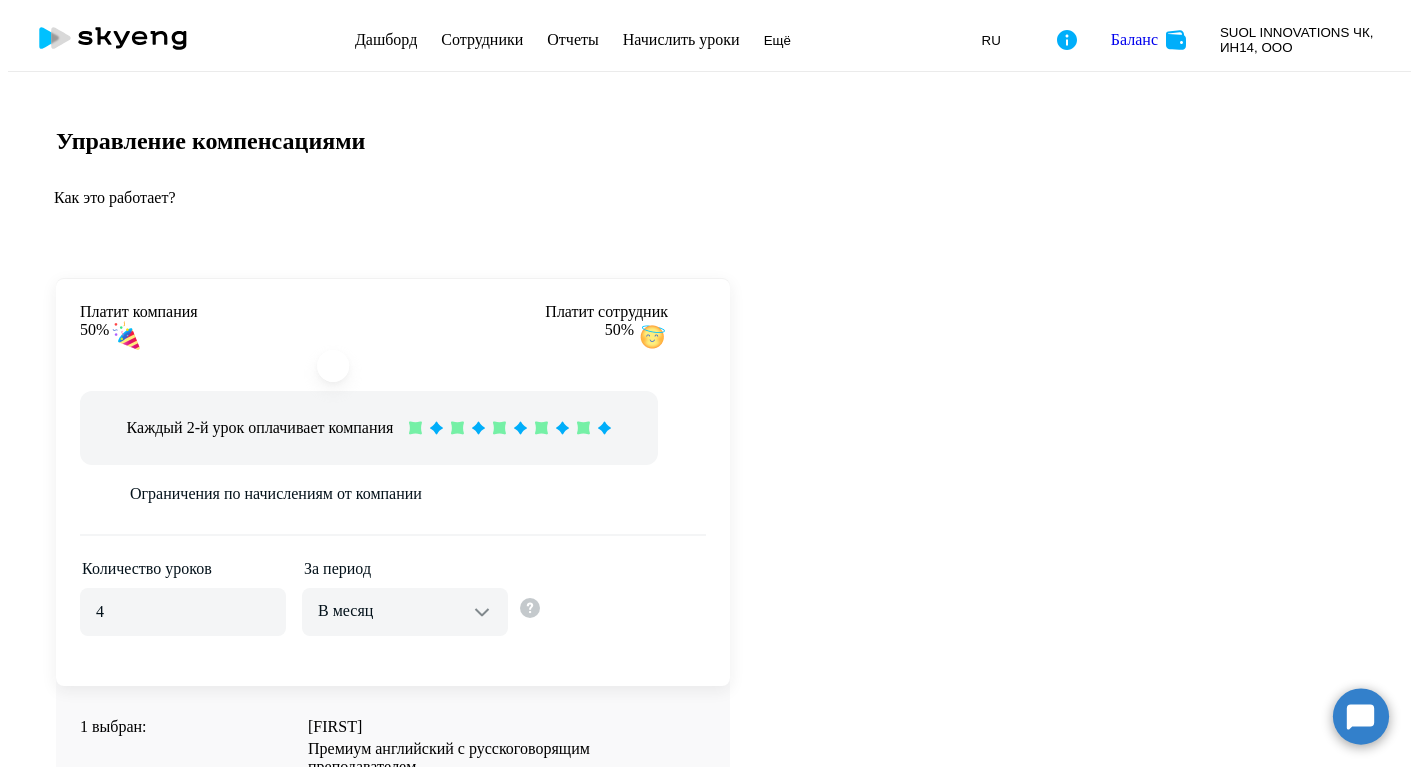 scroll, scrollTop: 10572, scrollLeft: 0, axis: vertical 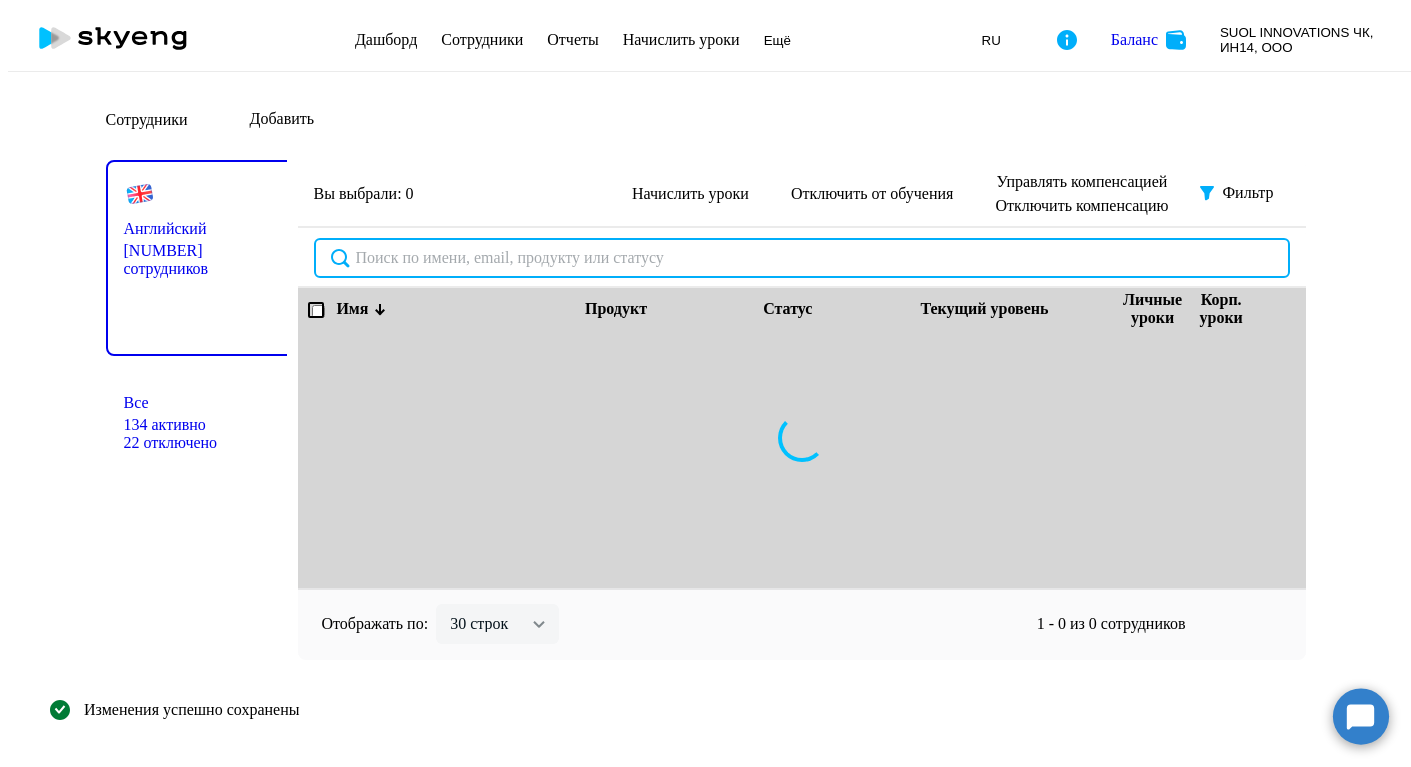 click at bounding box center (802, 258) 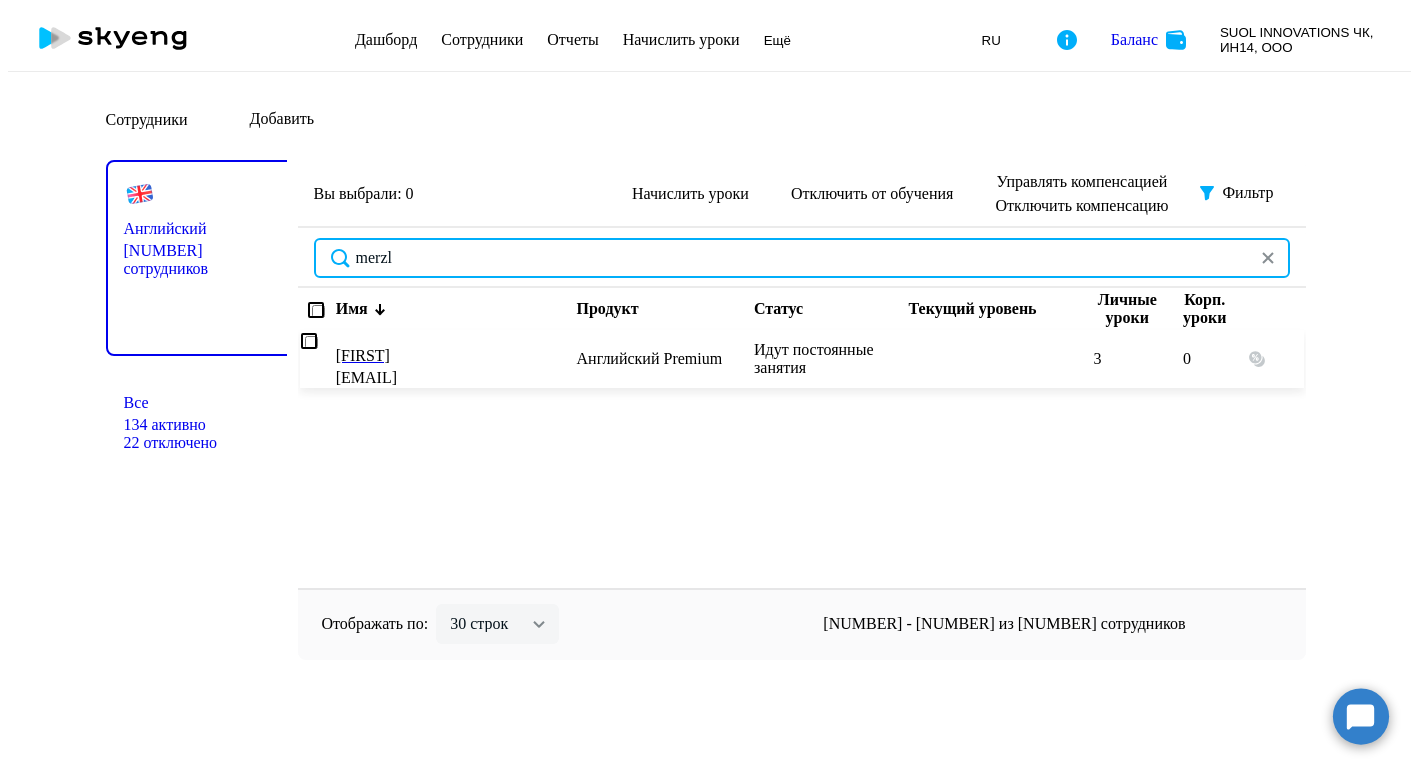 type on "merzl" 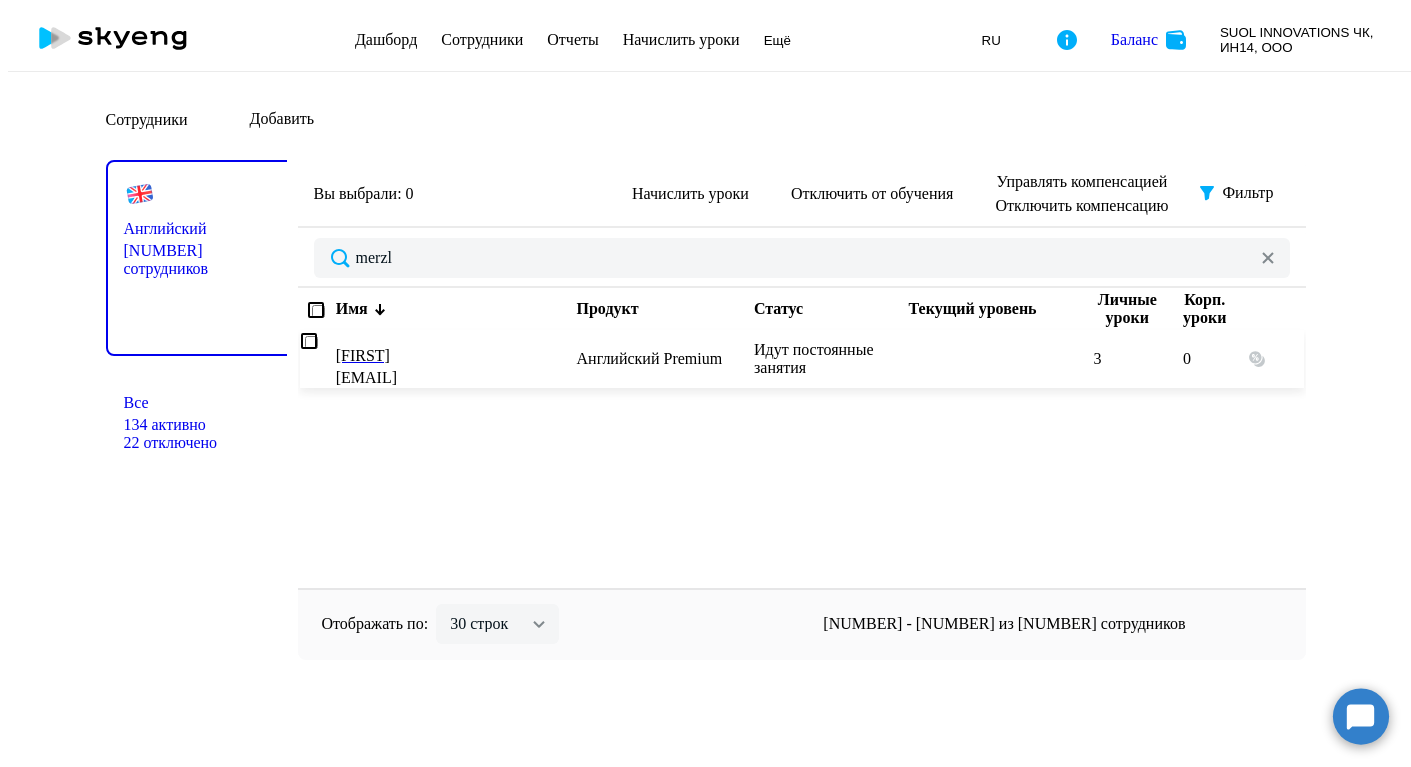 click at bounding box center (309, 341) 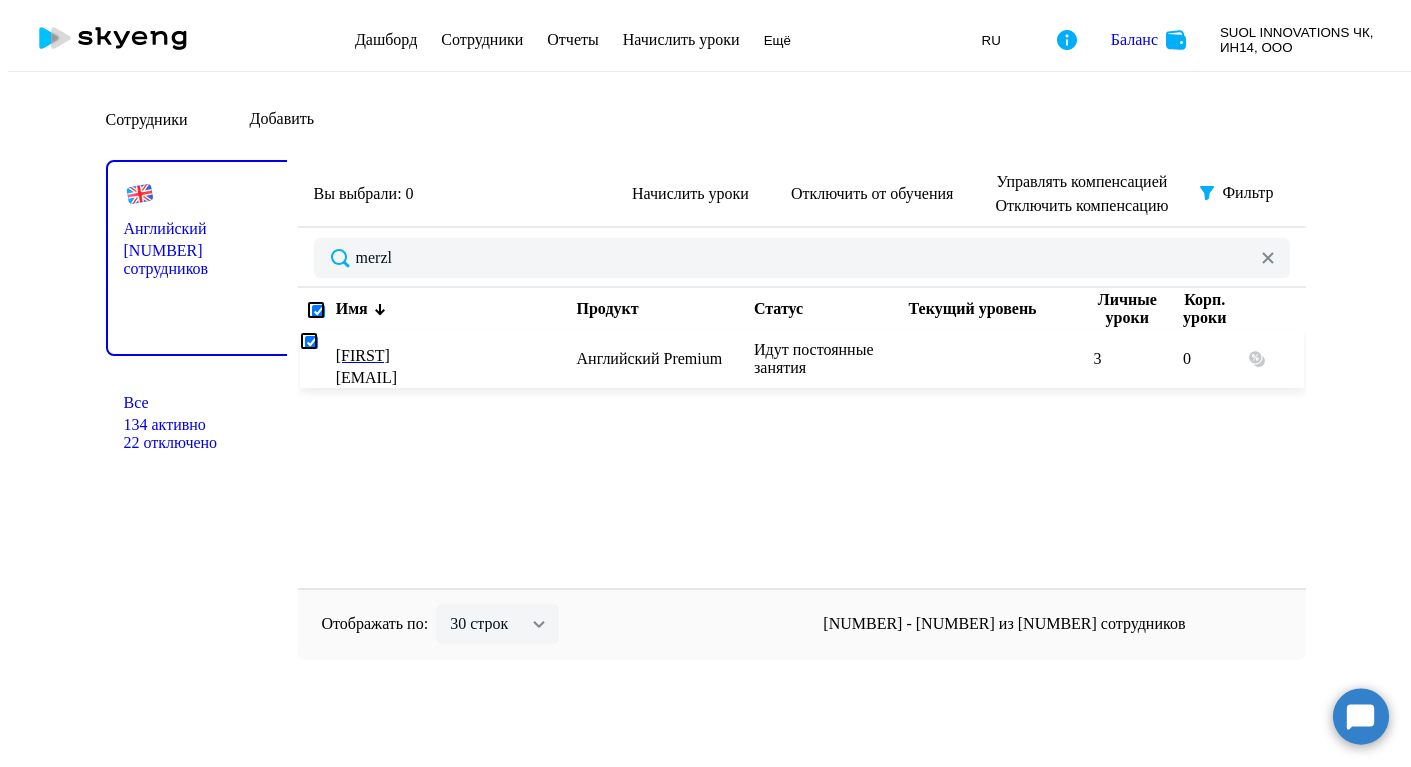 checkbox on "true" 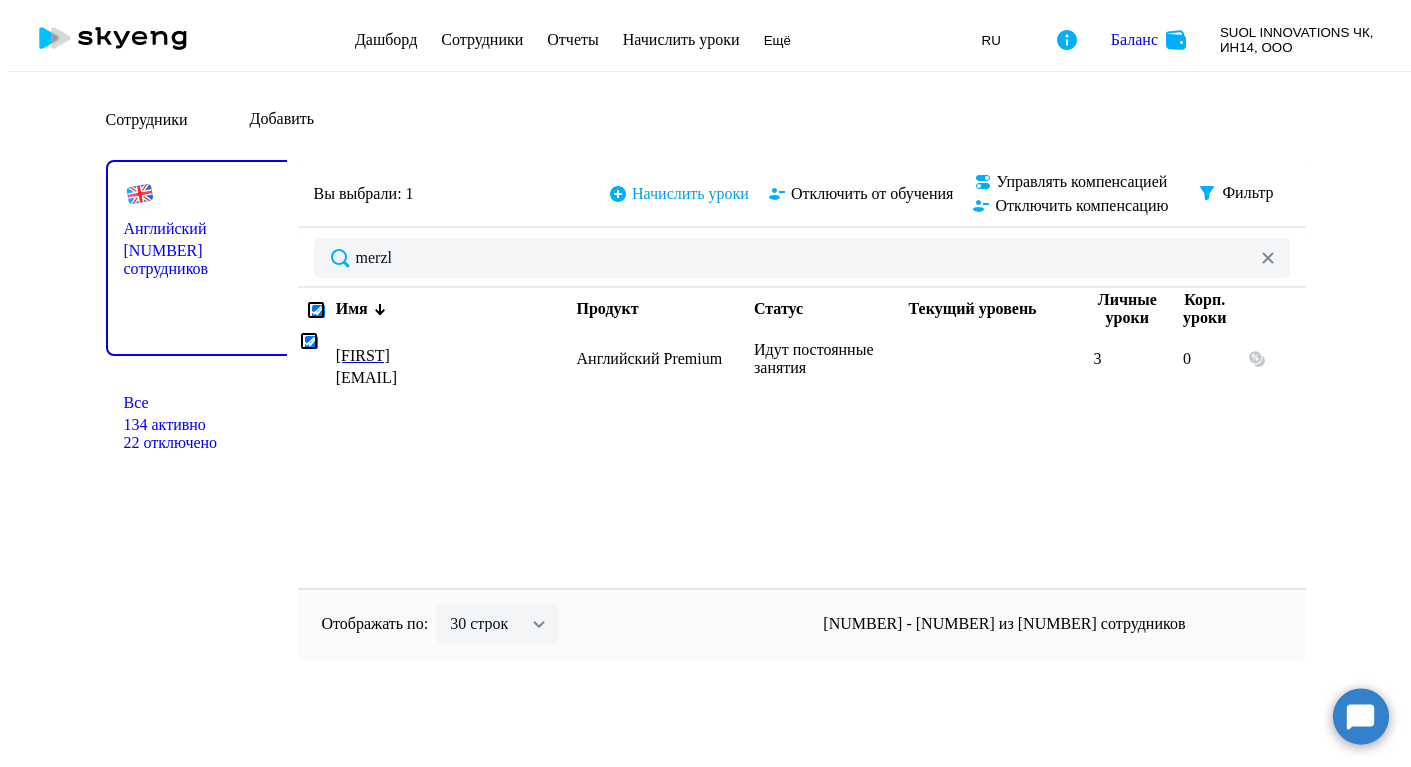 click on "Начислить уроки" at bounding box center [690, 194] 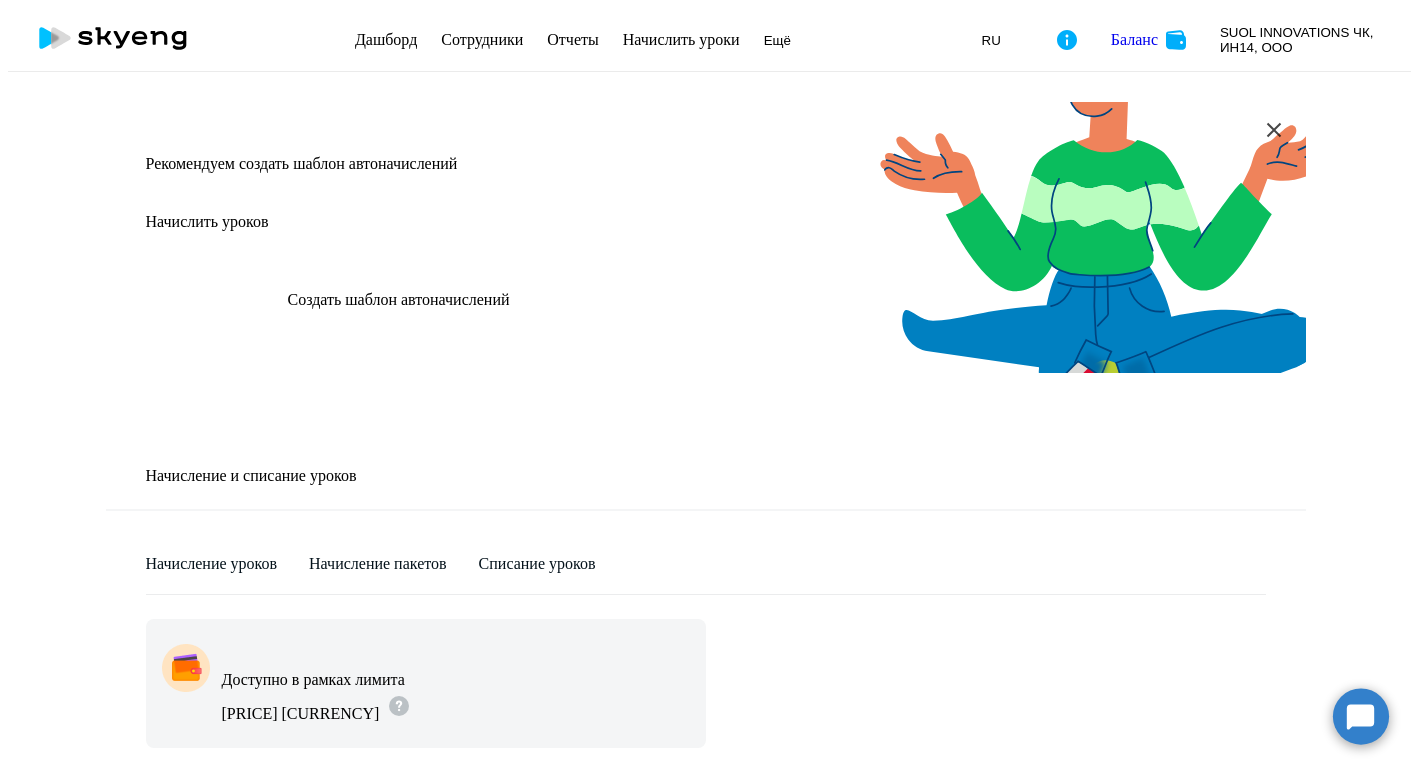 scroll, scrollTop: 642, scrollLeft: 0, axis: vertical 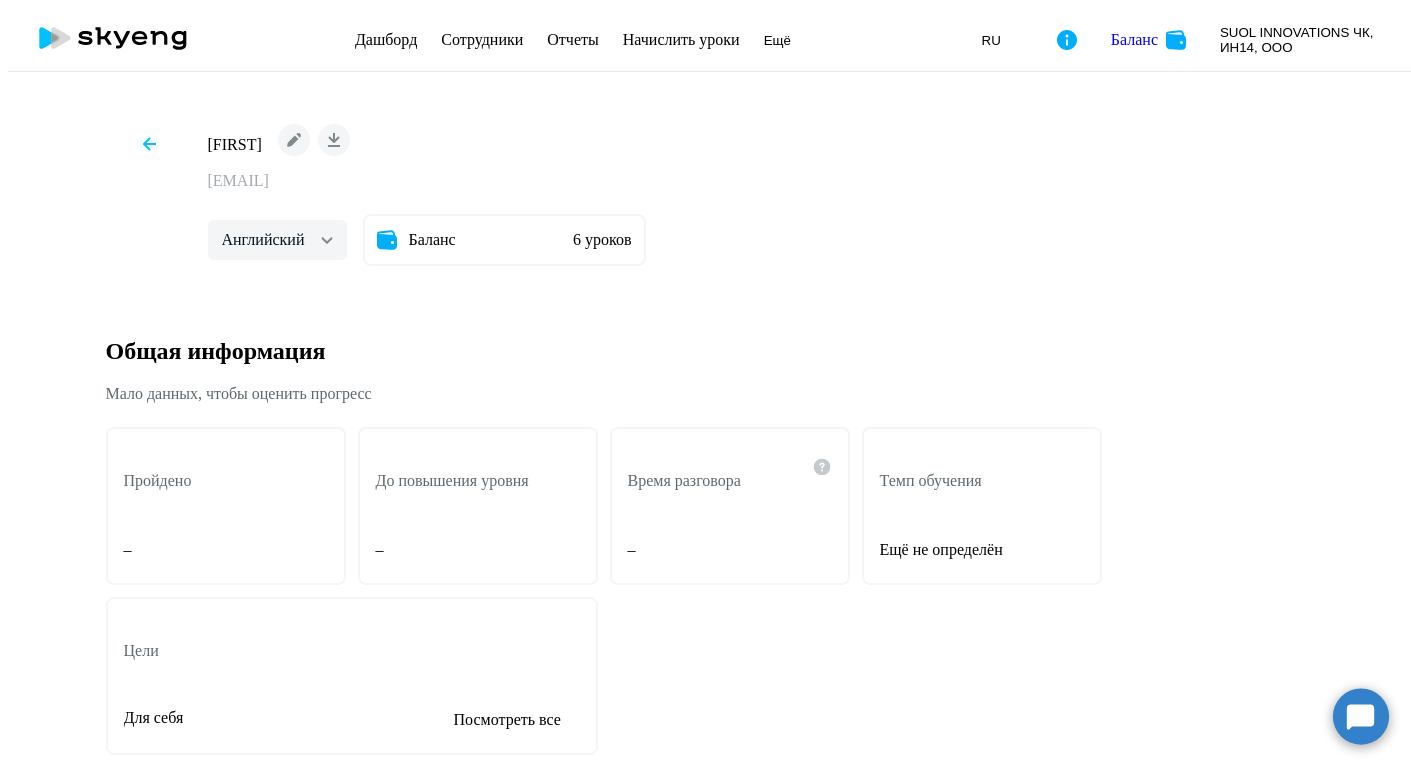 click at bounding box center (149, 144) 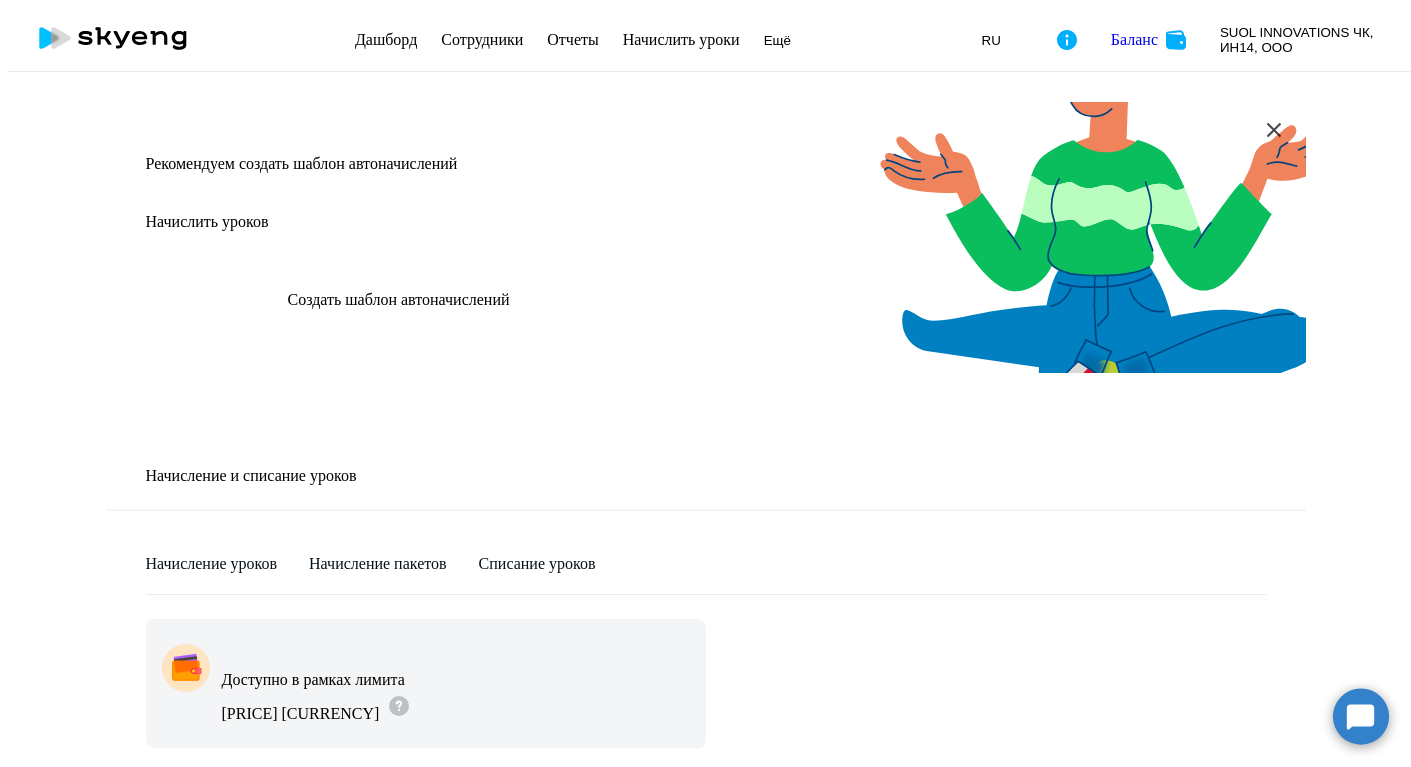 scroll, scrollTop: 712, scrollLeft: 0, axis: vertical 